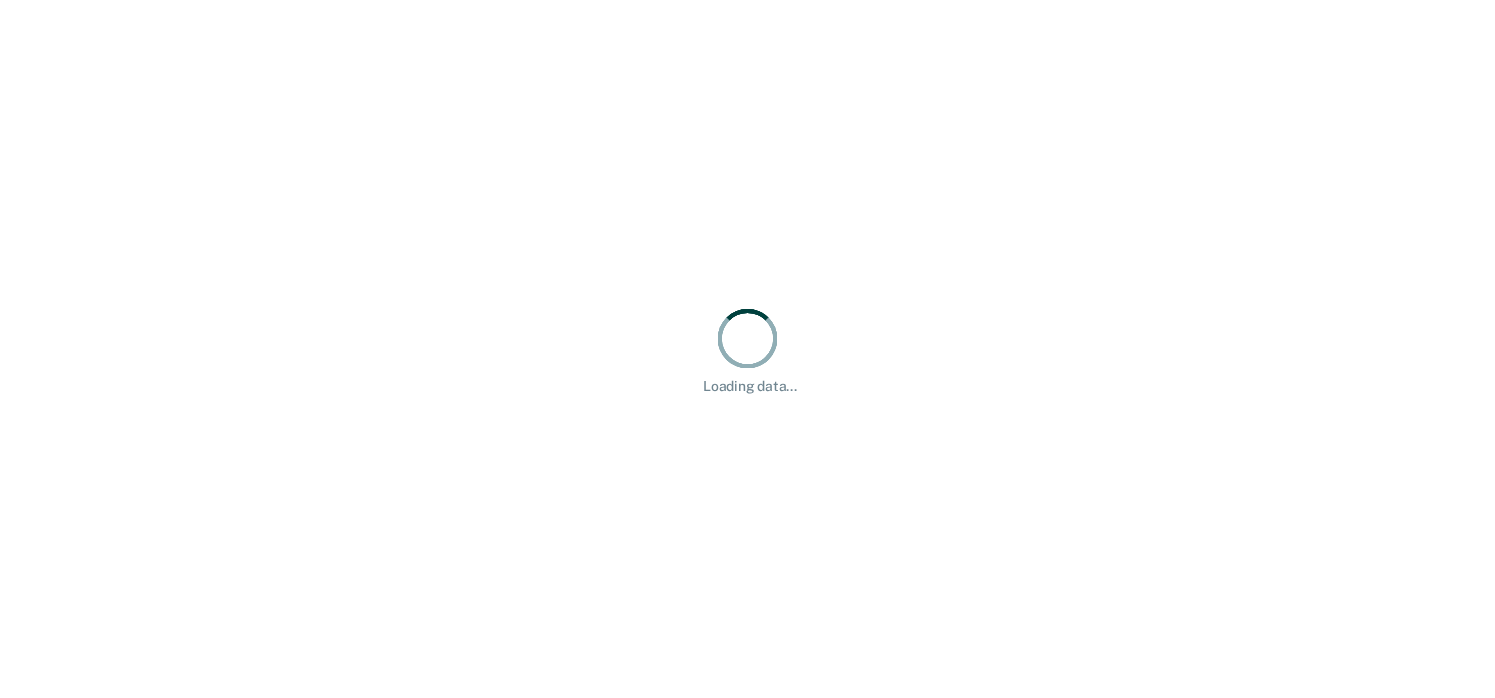 scroll, scrollTop: 0, scrollLeft: 0, axis: both 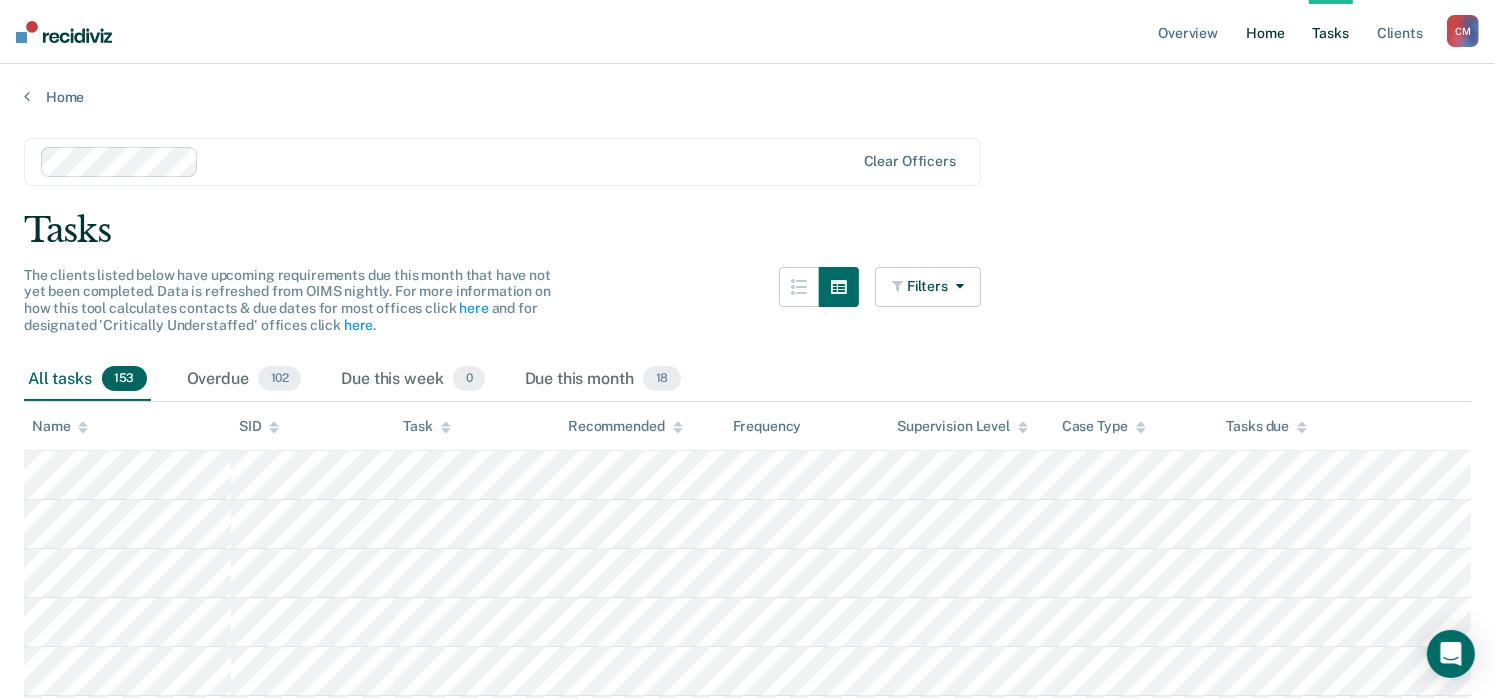 click on "Home" at bounding box center [1265, 32] 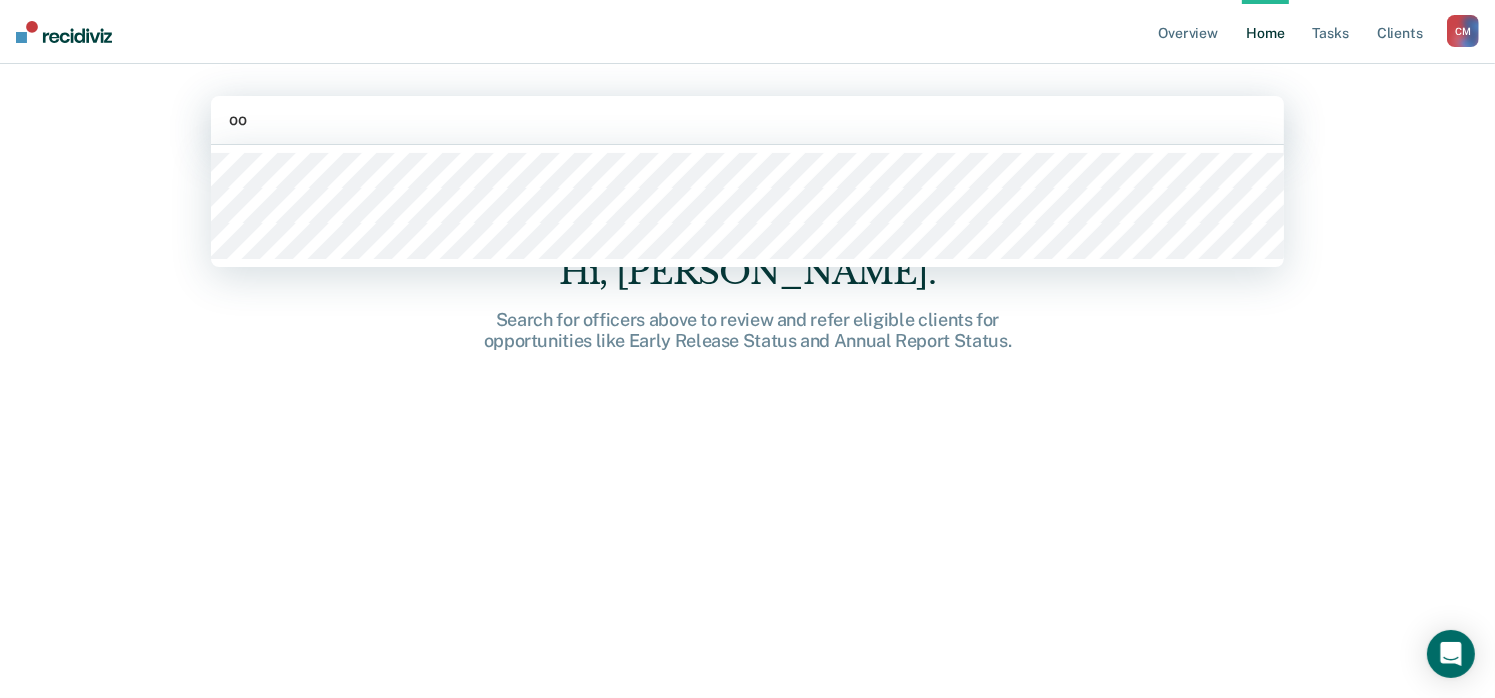 type on "o" 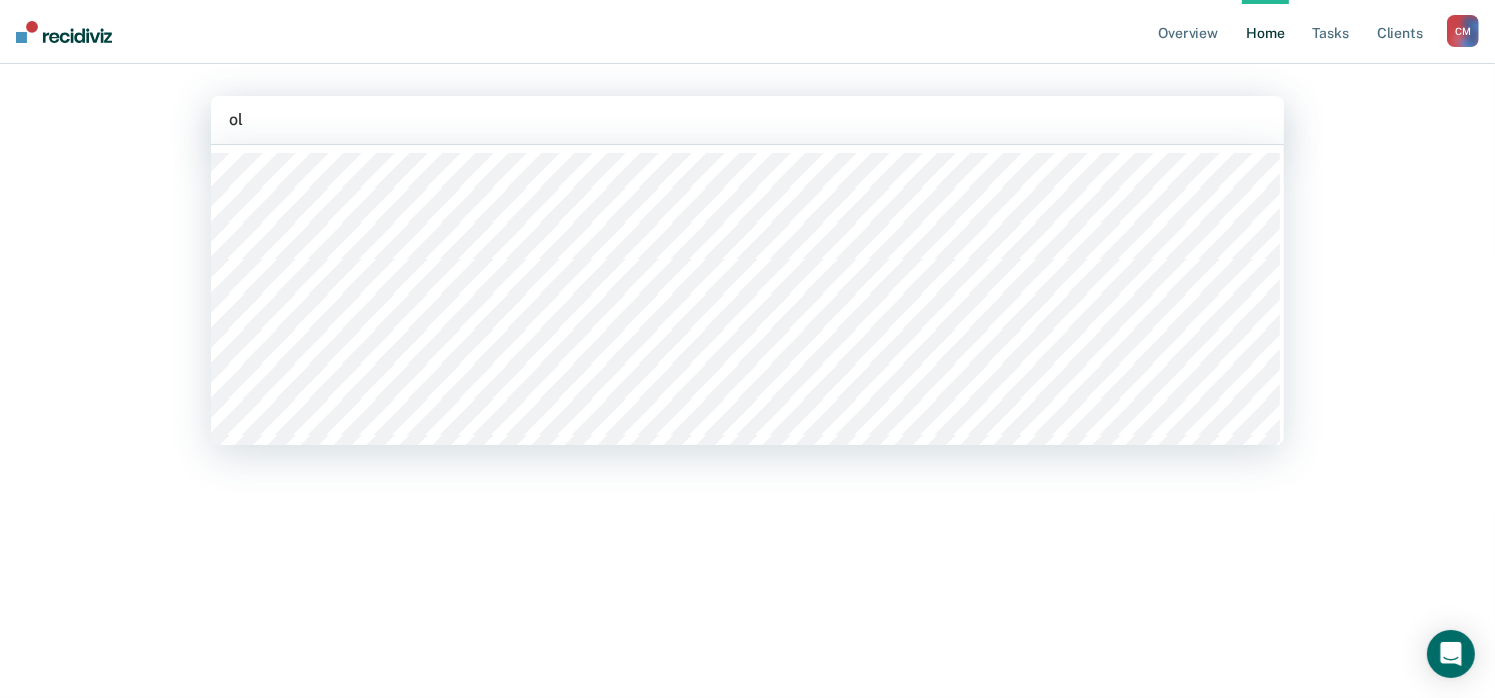 type on "olu" 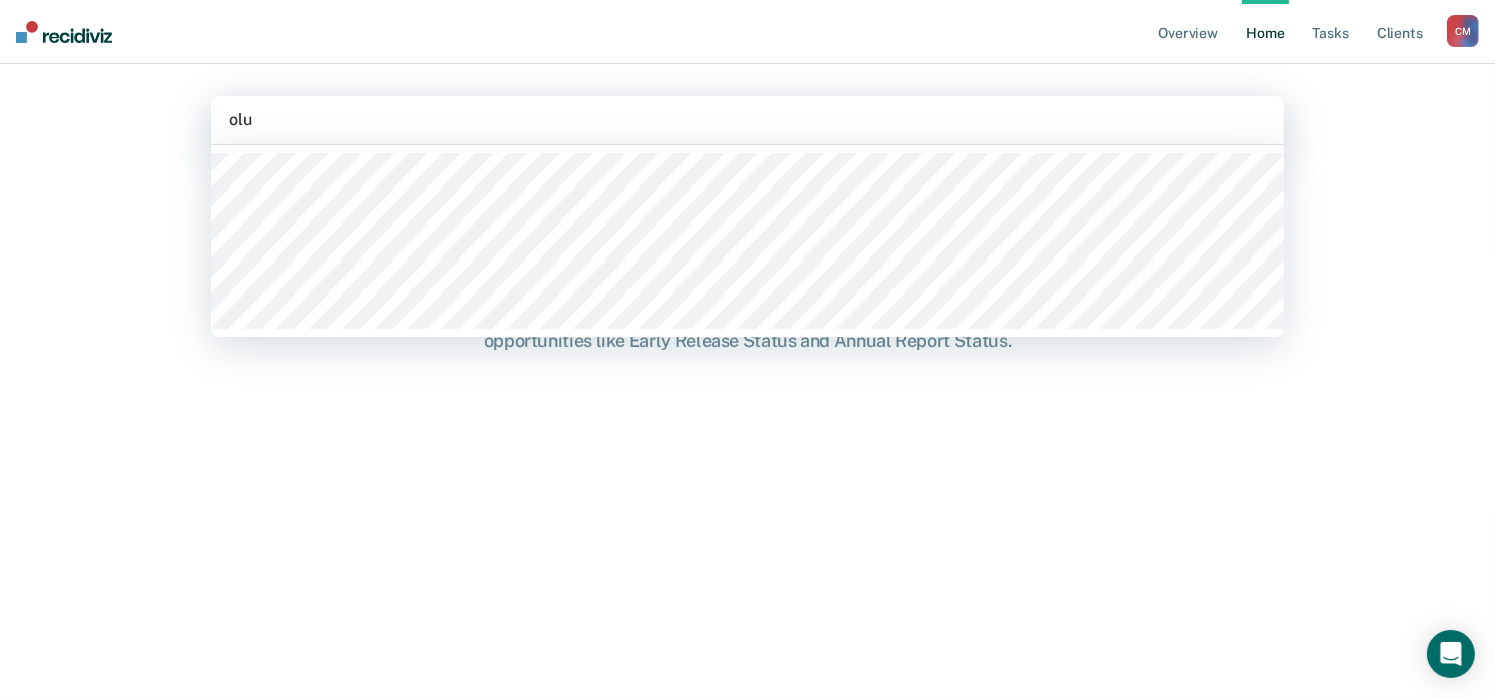 type 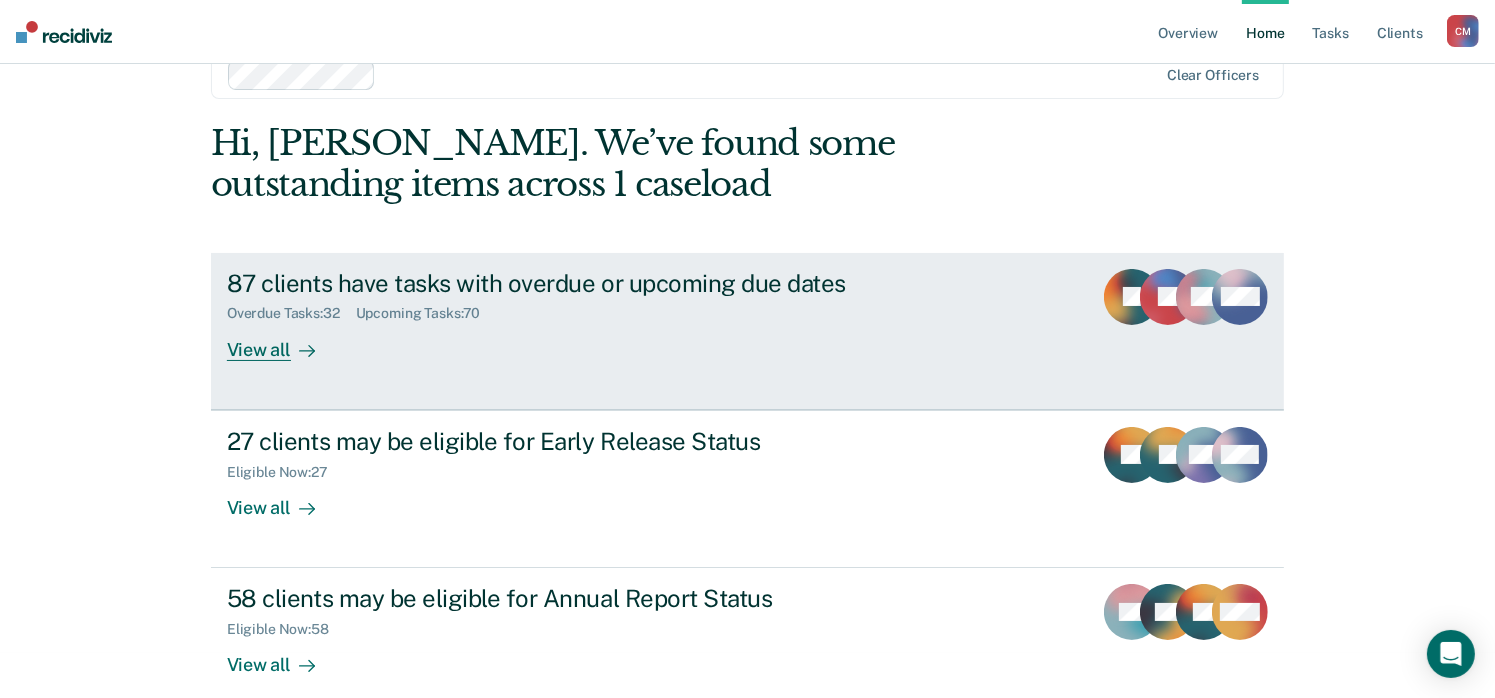 scroll, scrollTop: 71, scrollLeft: 0, axis: vertical 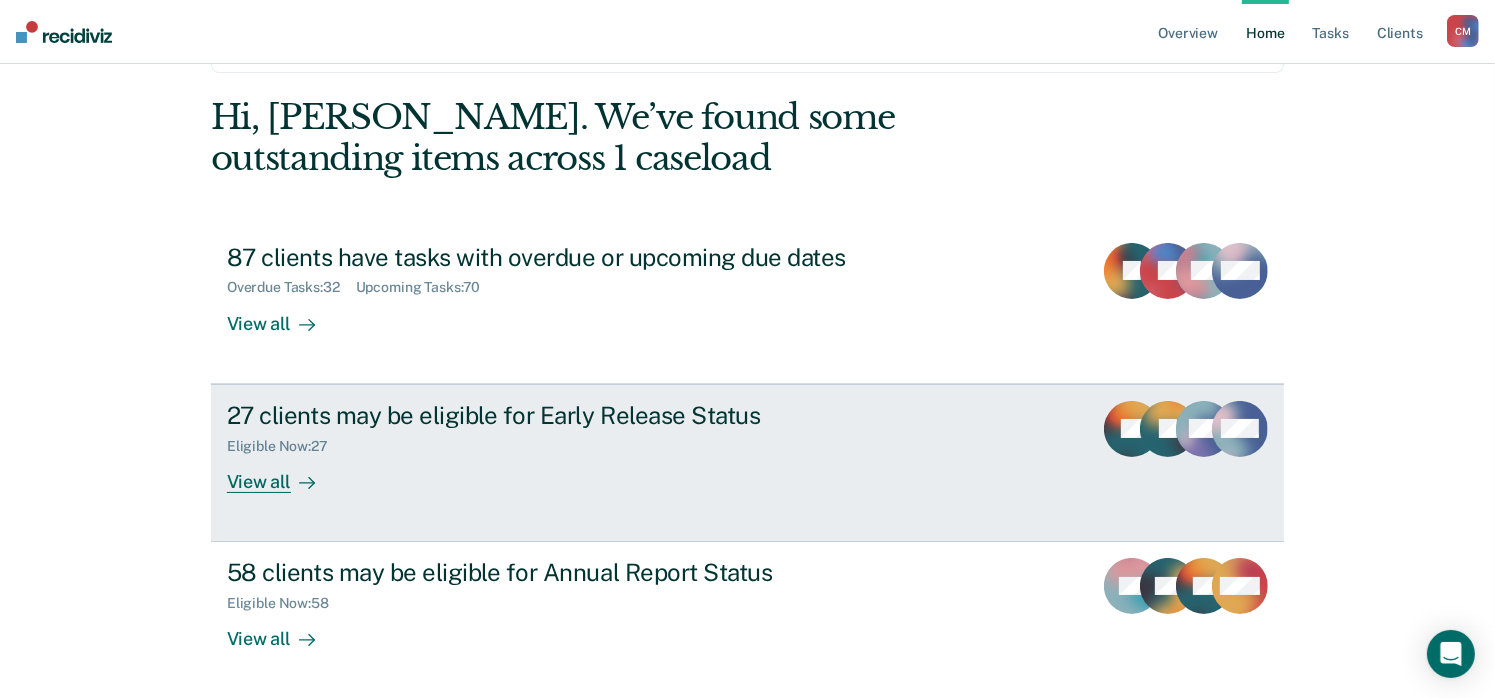click on "View all" at bounding box center [283, 473] 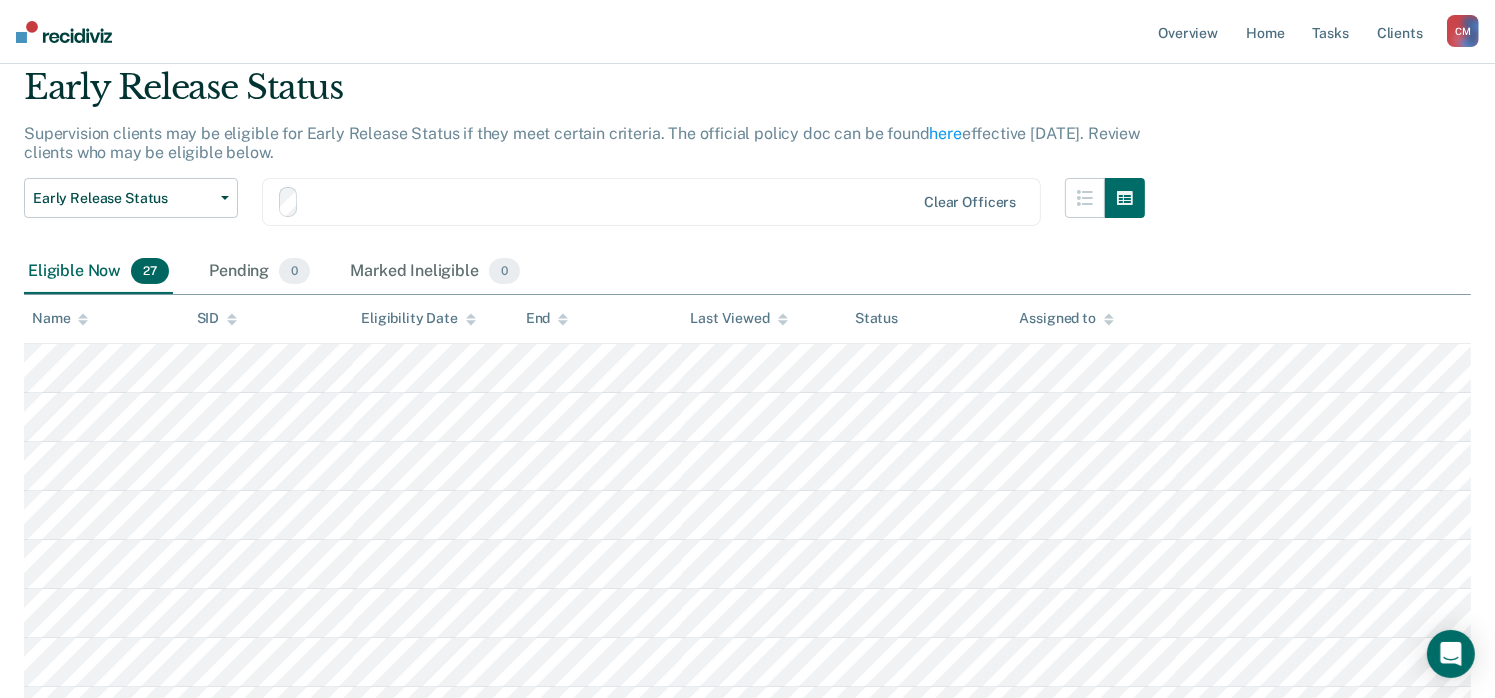 scroll, scrollTop: 0, scrollLeft: 0, axis: both 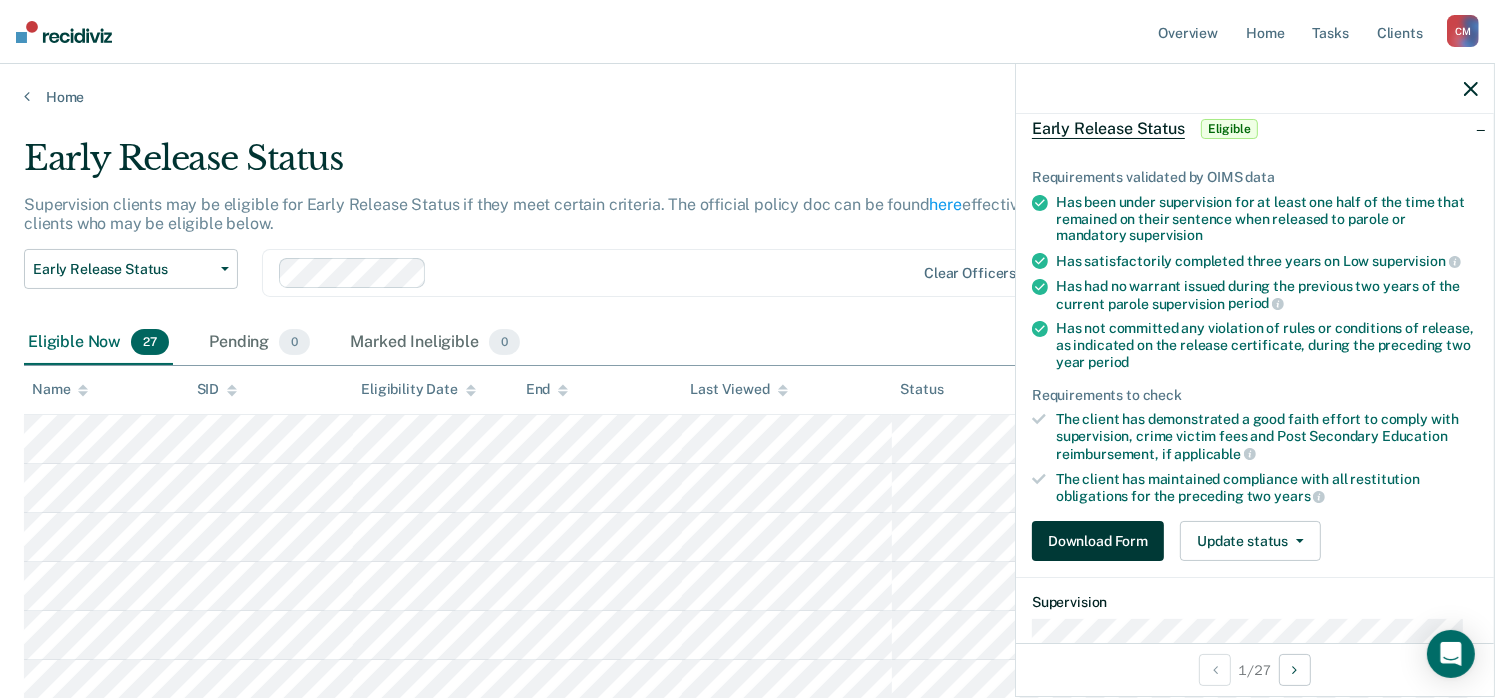 click on "Download Form" at bounding box center (1098, 541) 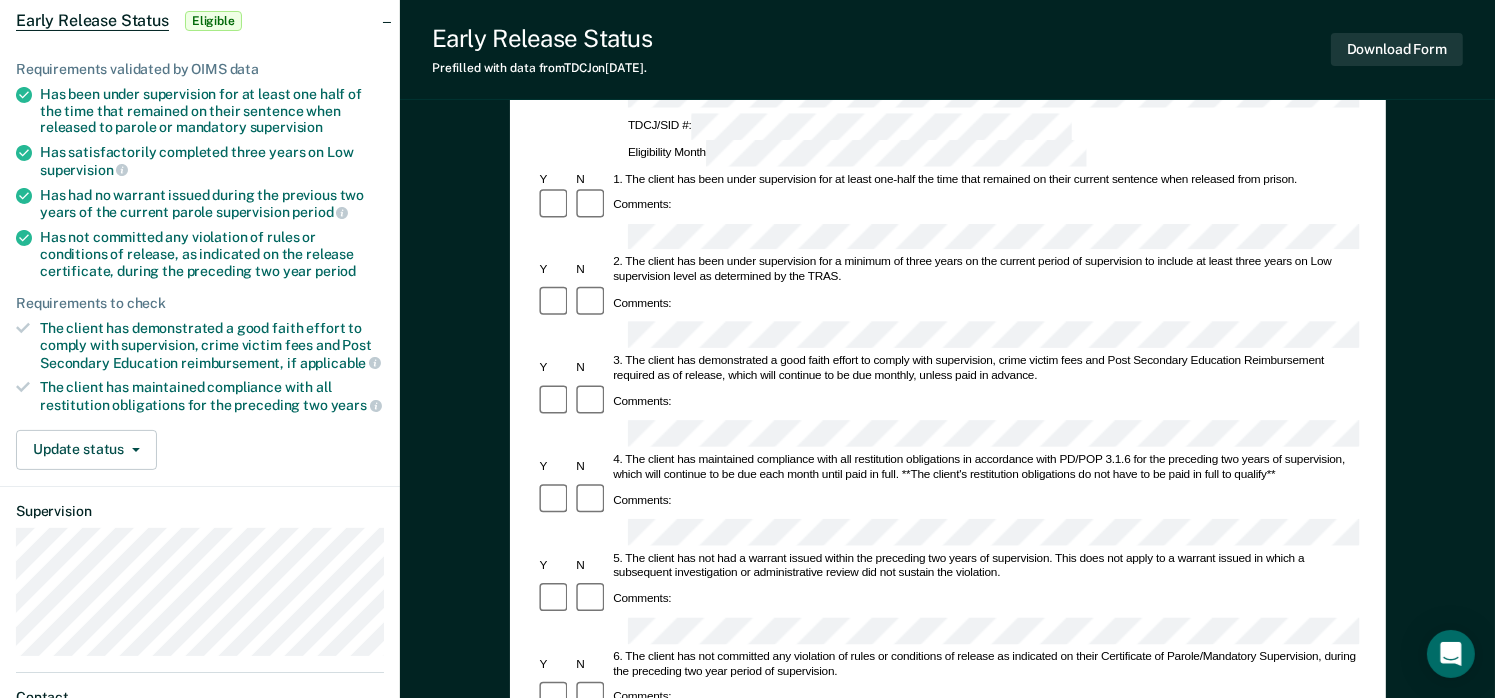 scroll, scrollTop: 0, scrollLeft: 0, axis: both 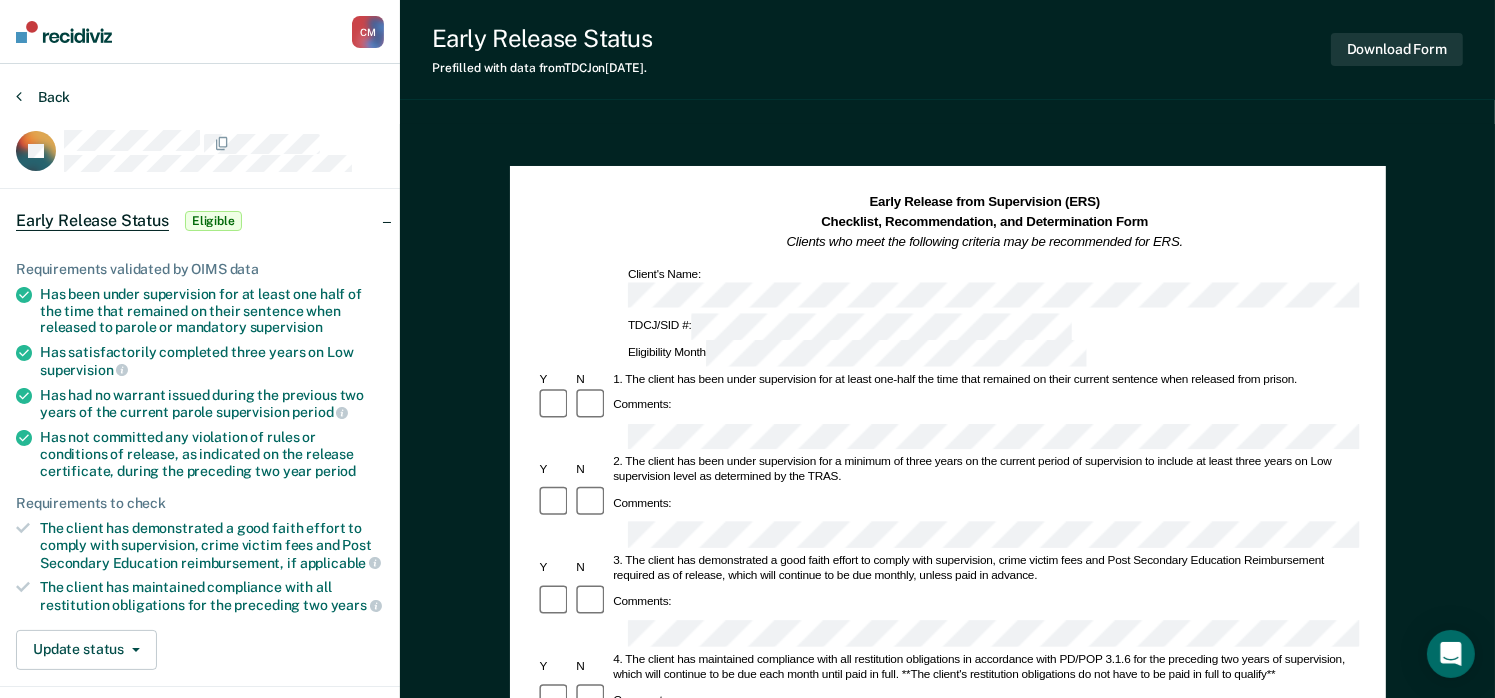 click on "Back" at bounding box center [43, 97] 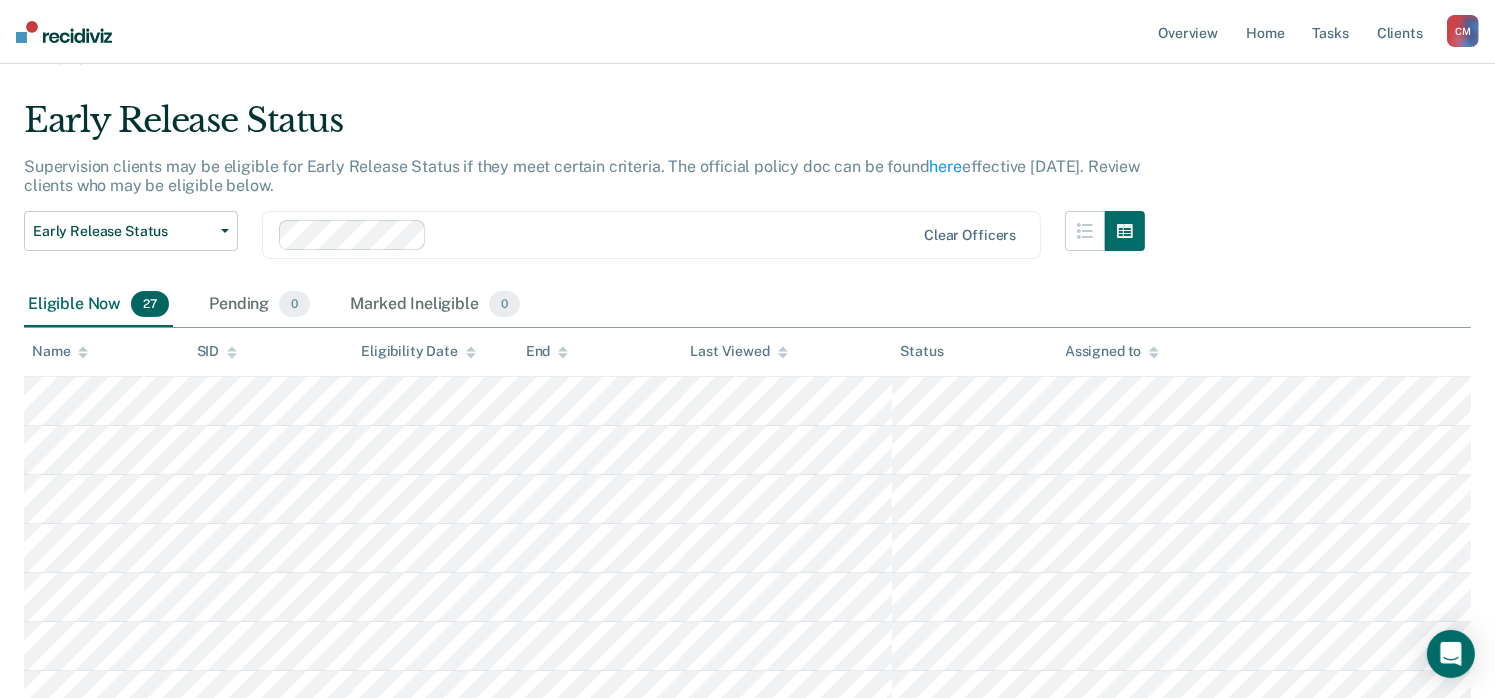 scroll, scrollTop: 0, scrollLeft: 0, axis: both 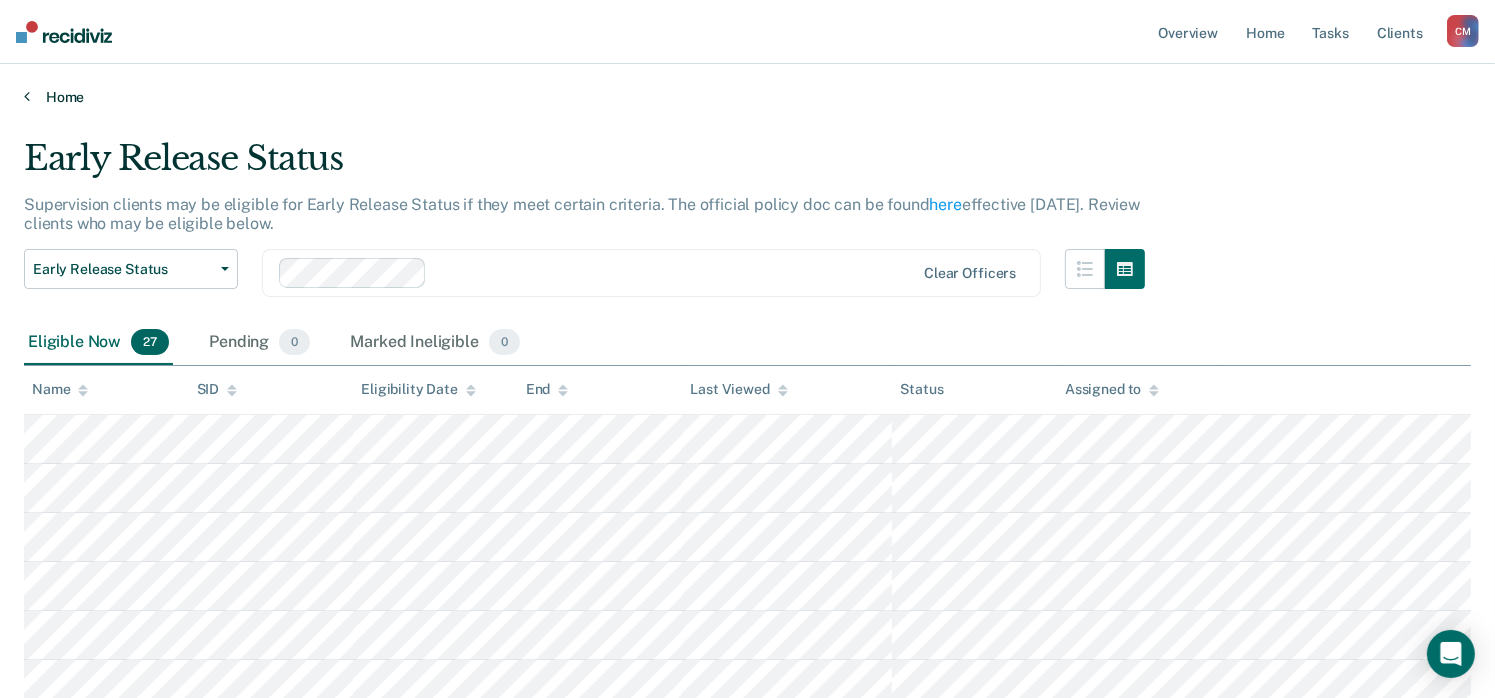 click on "Home" at bounding box center [747, 97] 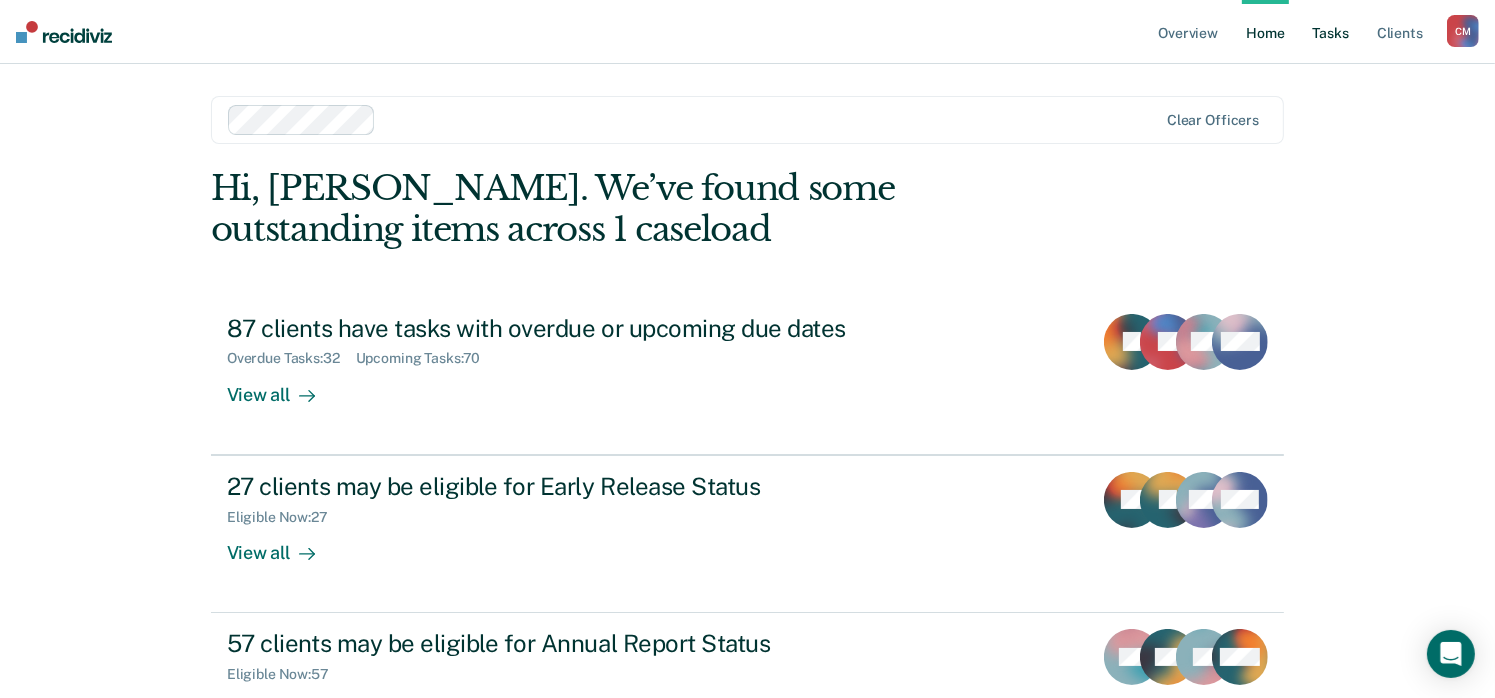click on "Tasks" at bounding box center [1331, 32] 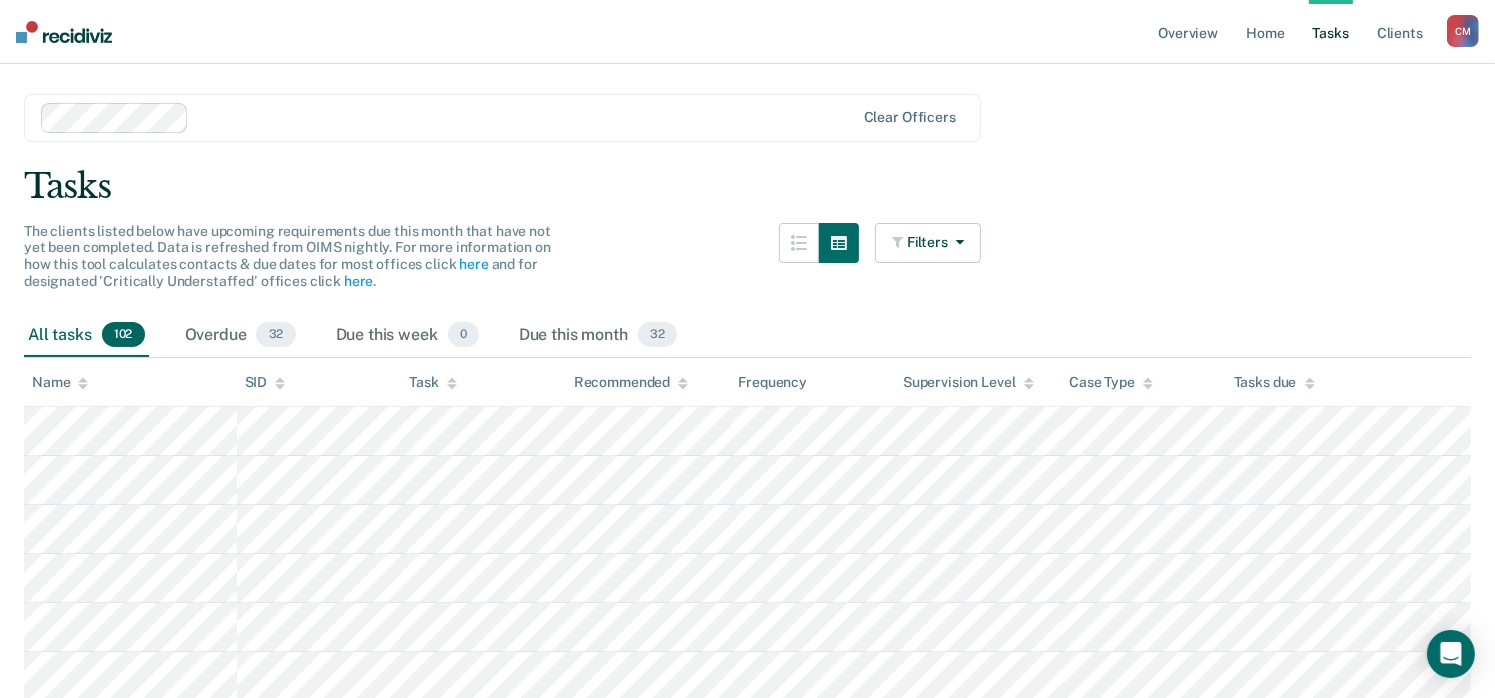 scroll, scrollTop: 0, scrollLeft: 0, axis: both 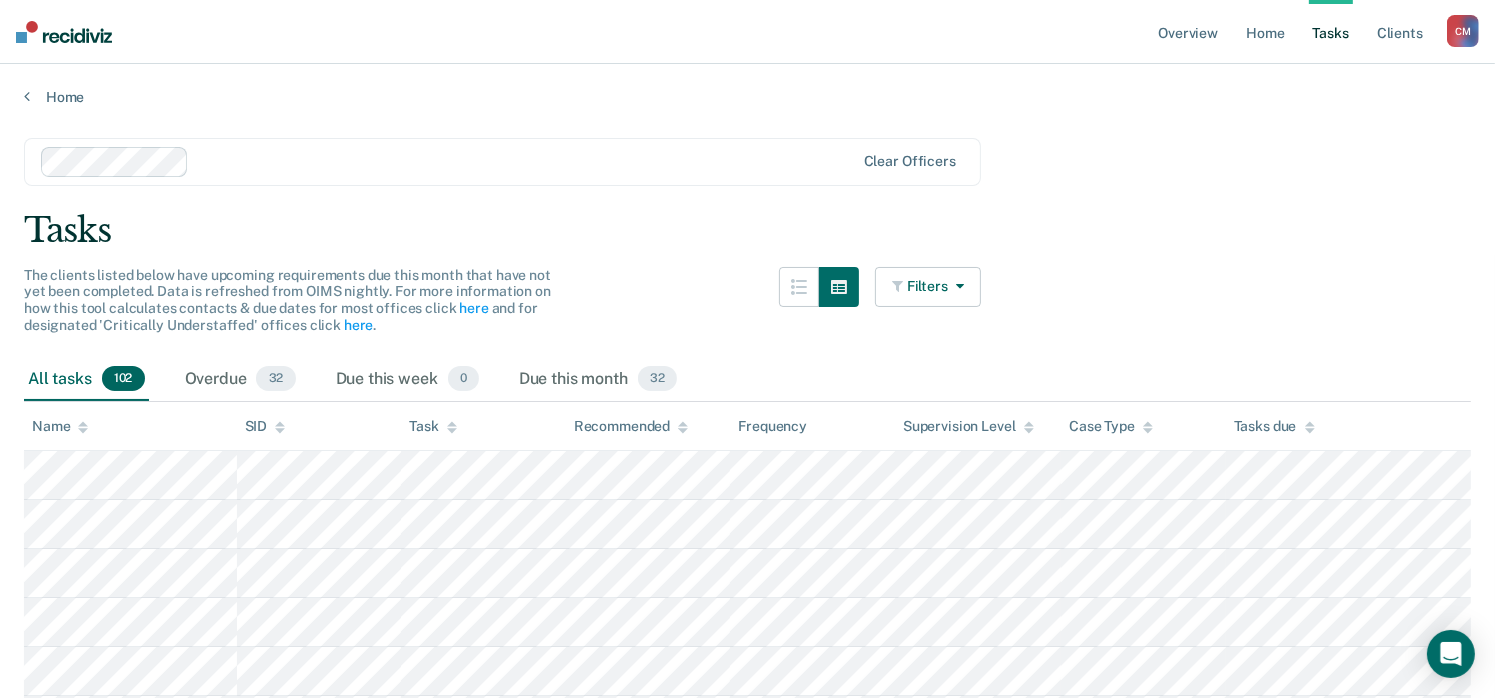 click on "Filters" at bounding box center (928, 287) 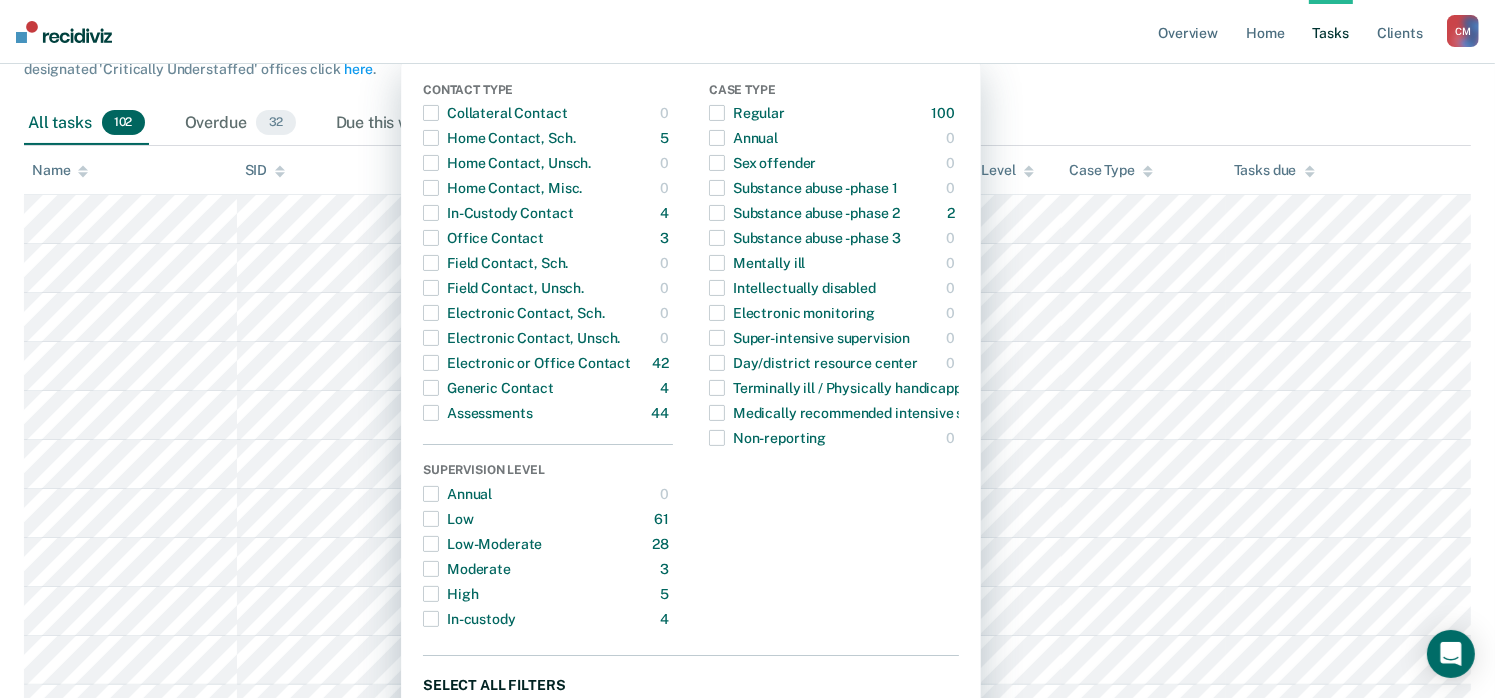 scroll, scrollTop: 600, scrollLeft: 0, axis: vertical 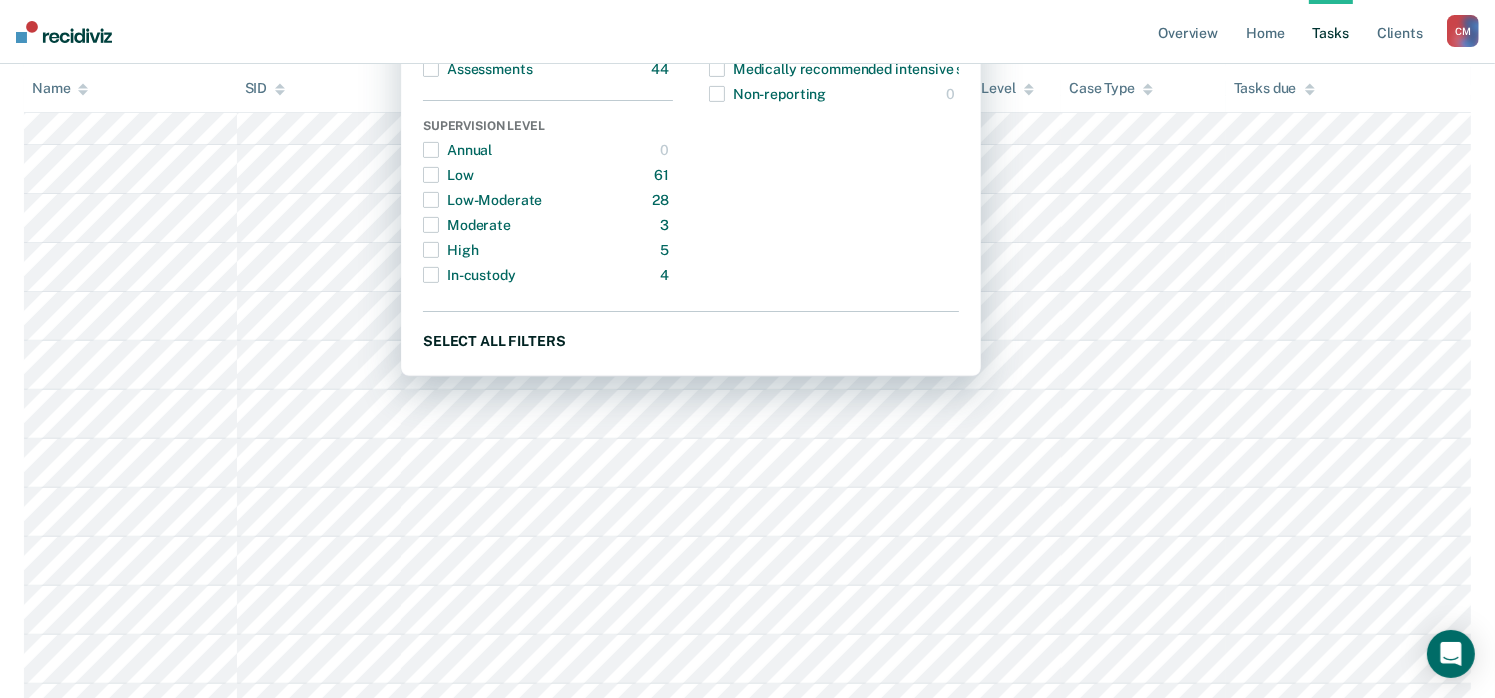 click on "Select all filters" at bounding box center [691, 340] 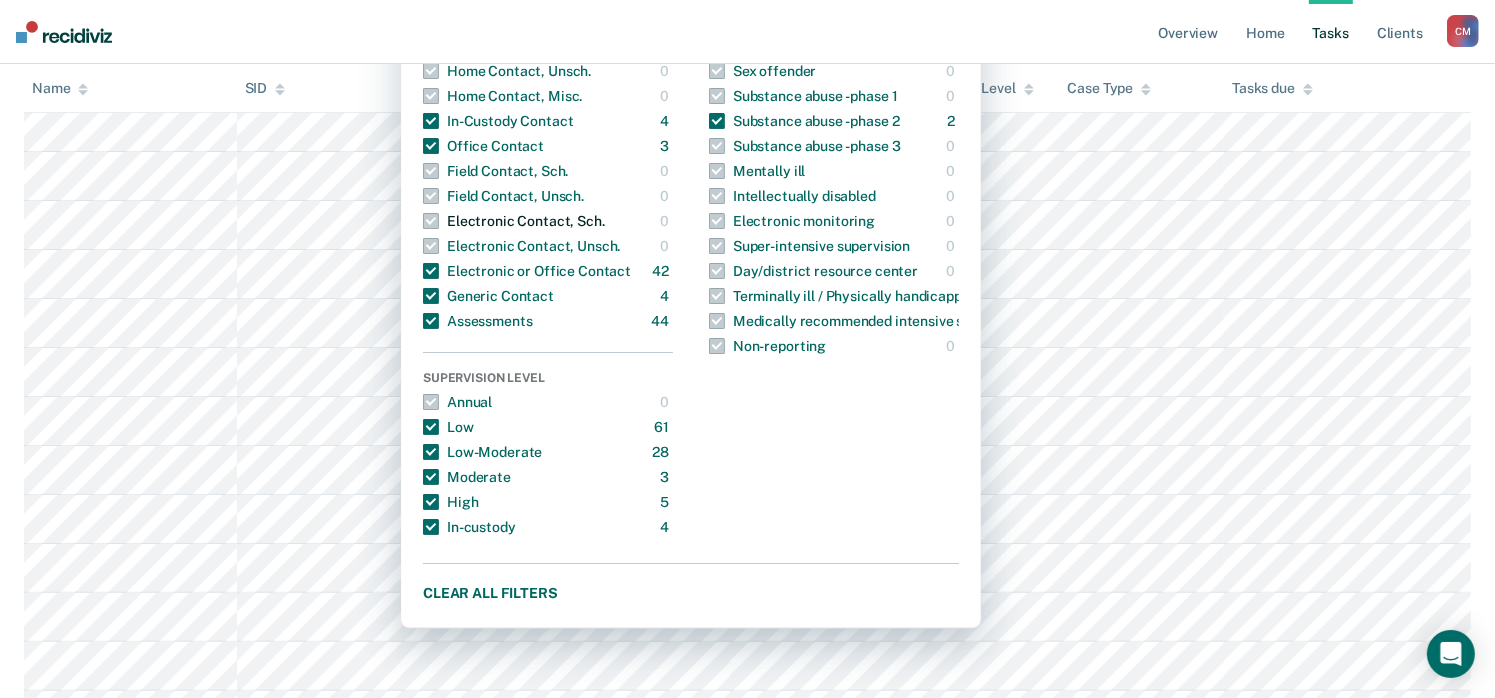 scroll, scrollTop: 300, scrollLeft: 0, axis: vertical 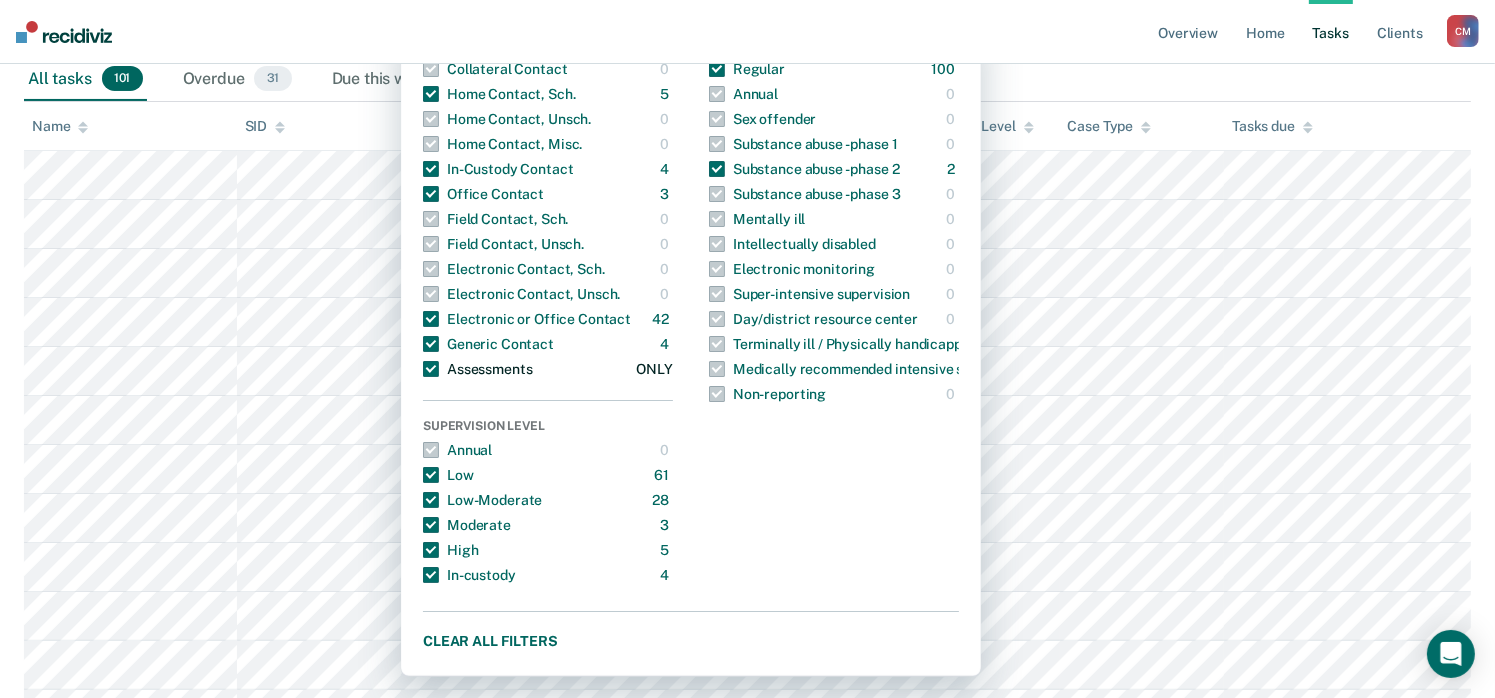 click at bounding box center (431, 369) 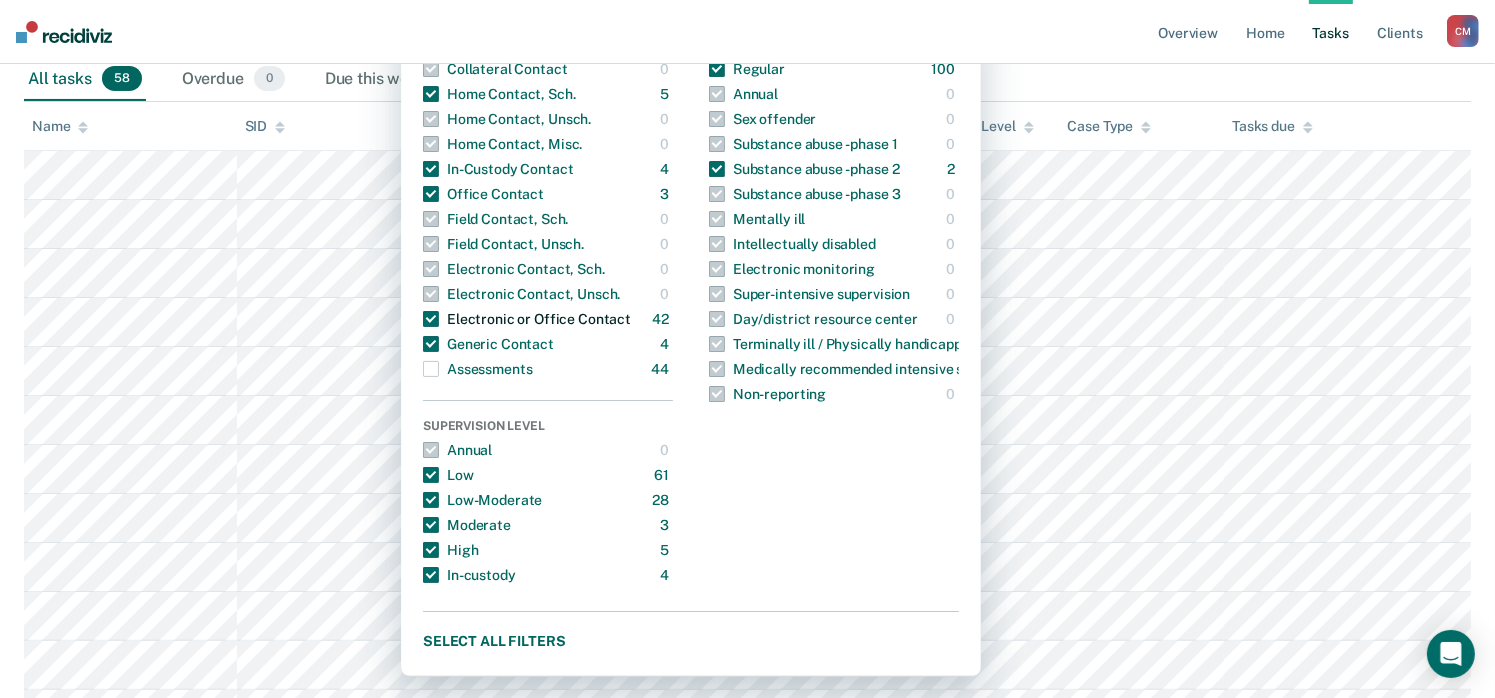 scroll, scrollTop: 155, scrollLeft: 0, axis: vertical 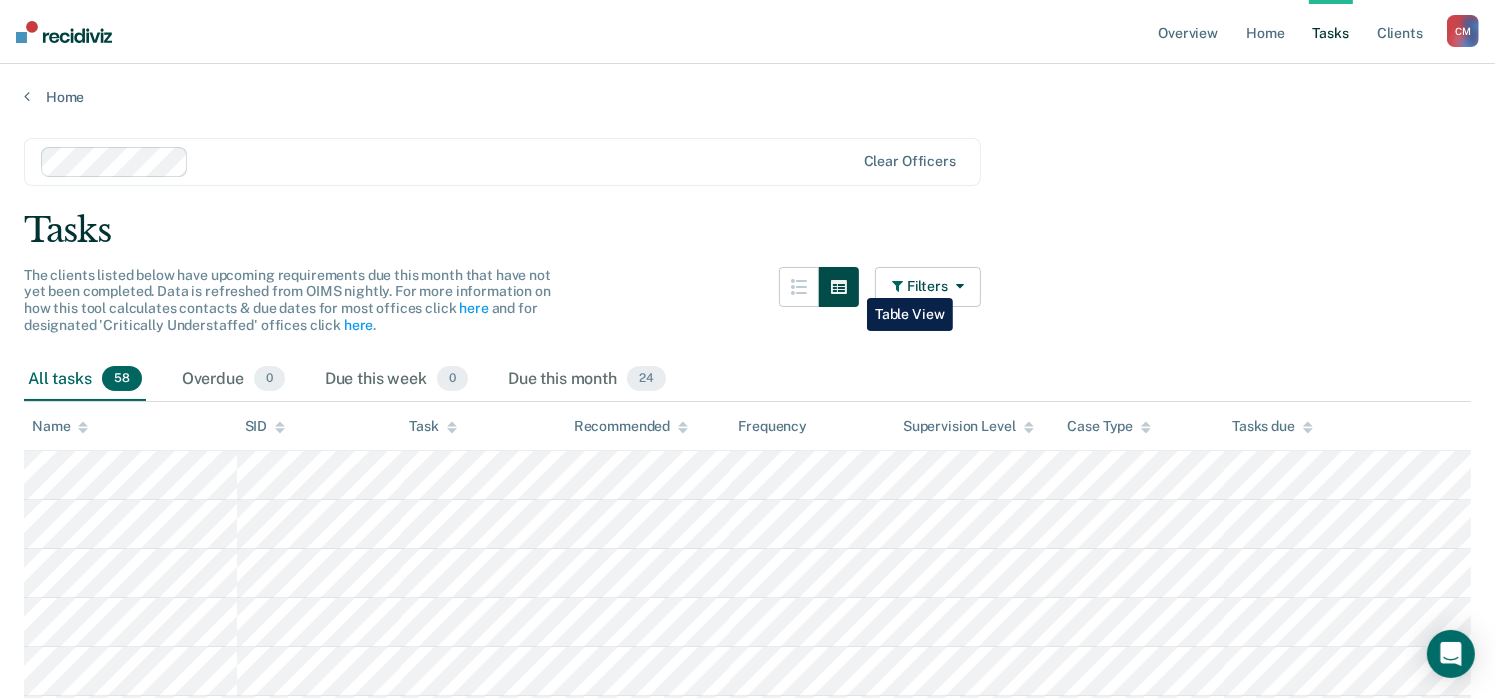 click 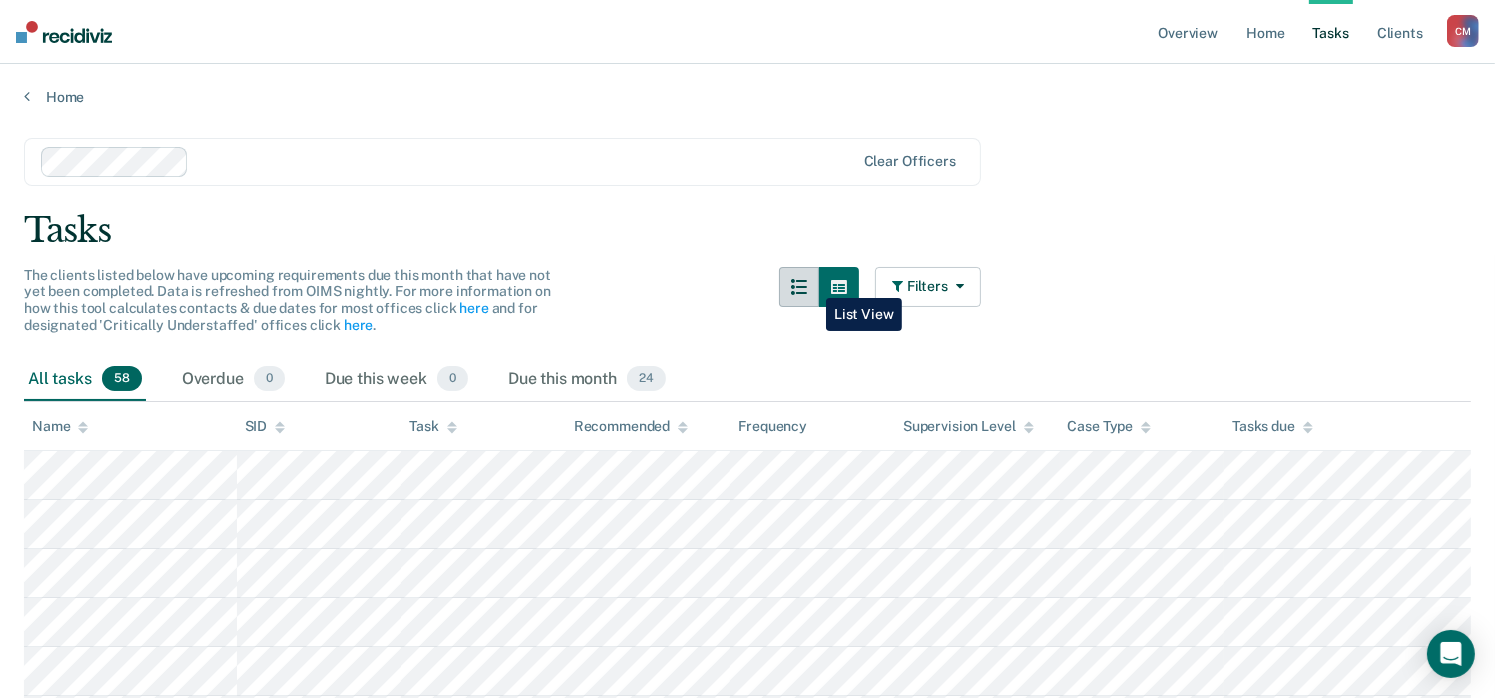 click 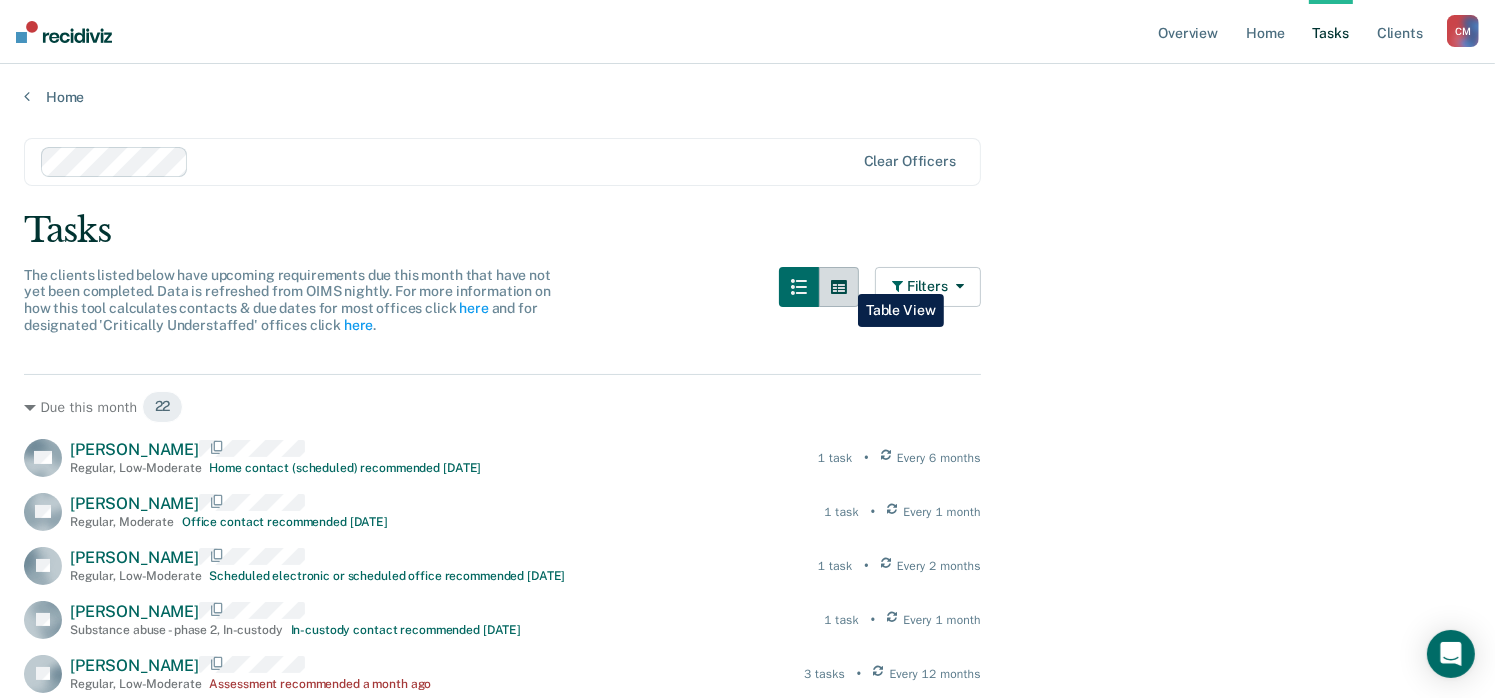 click 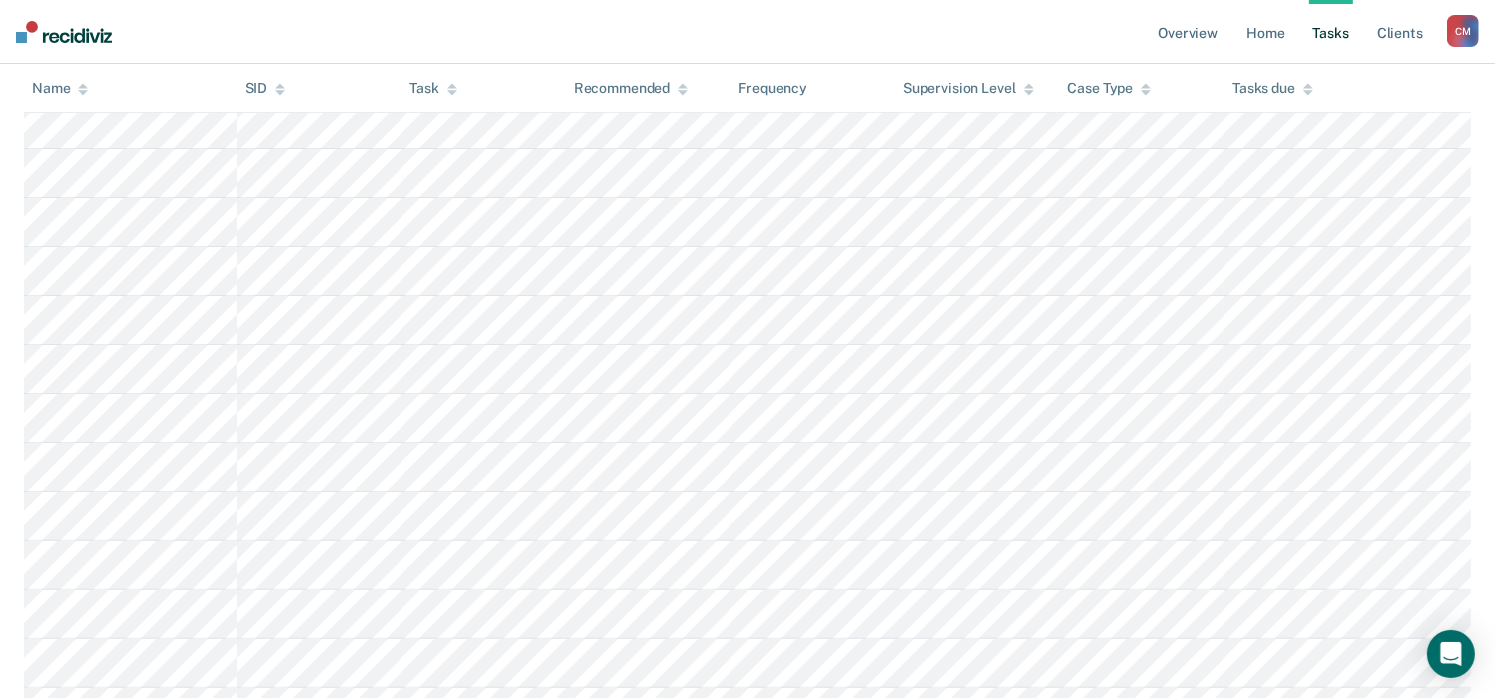 scroll, scrollTop: 0, scrollLeft: 0, axis: both 